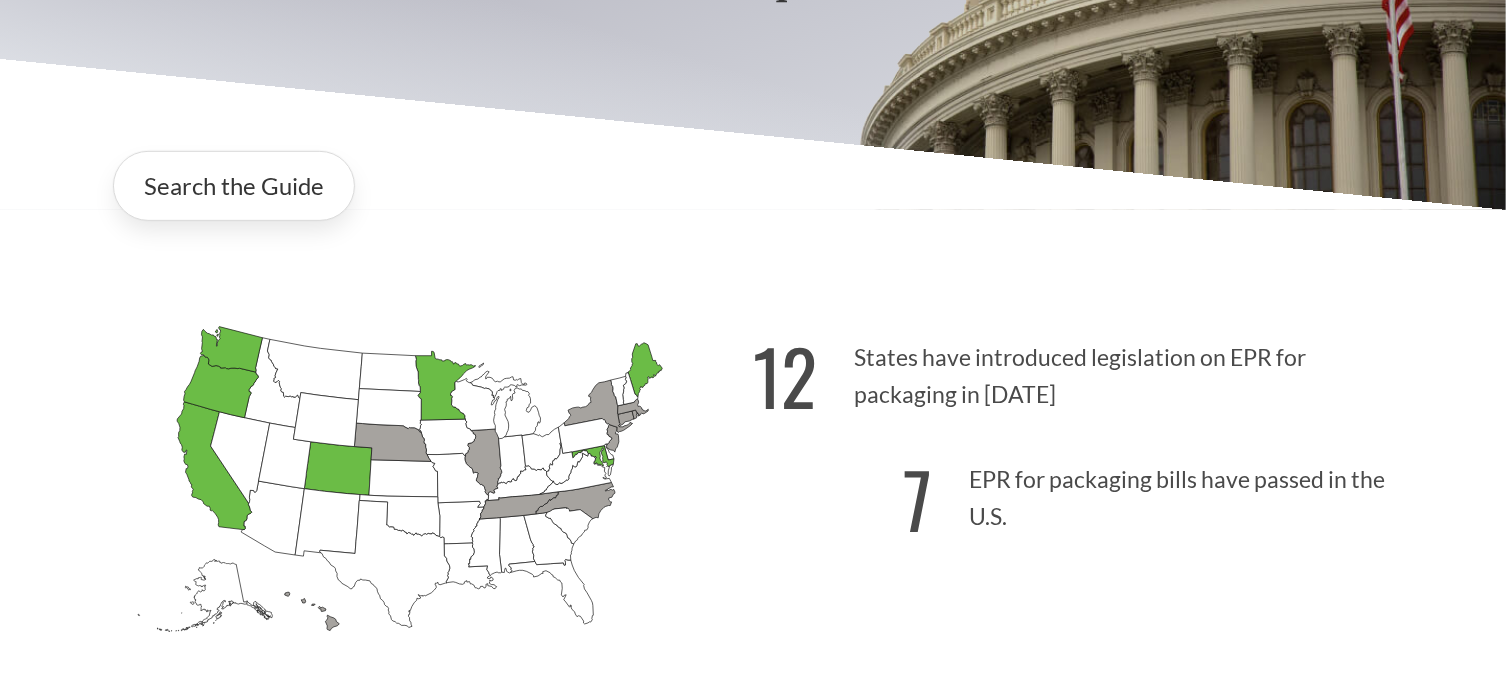 scroll, scrollTop: 400, scrollLeft: 0, axis: vertical 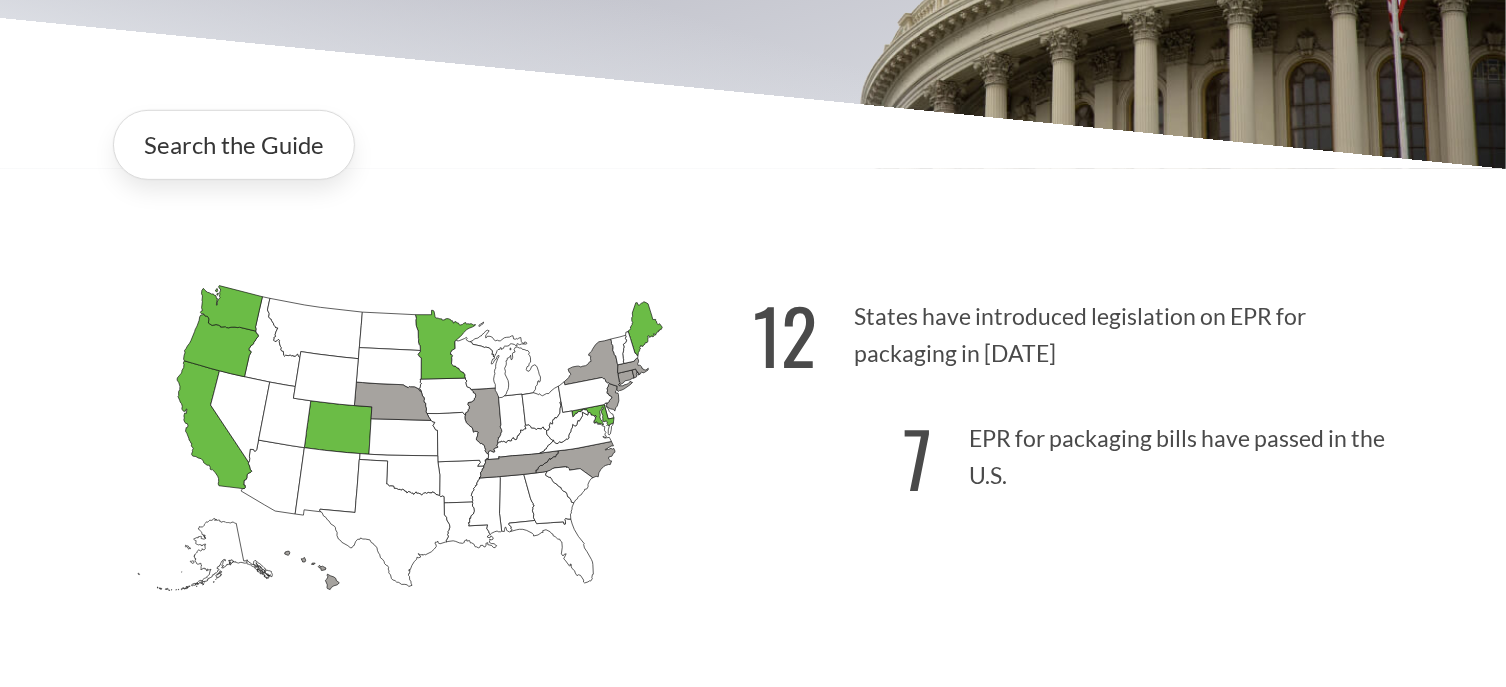 click on "[US_STATE]
Introduced: 1" 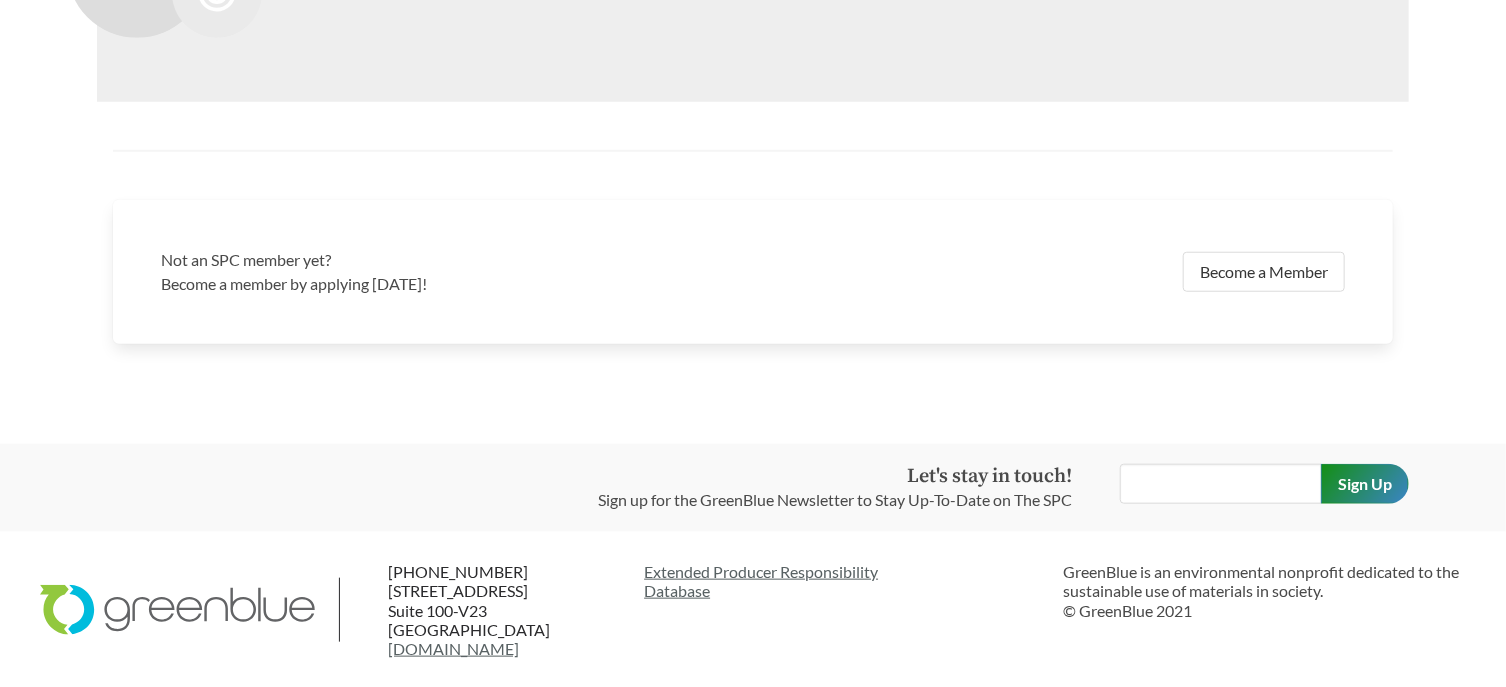 scroll, scrollTop: 4133, scrollLeft: 0, axis: vertical 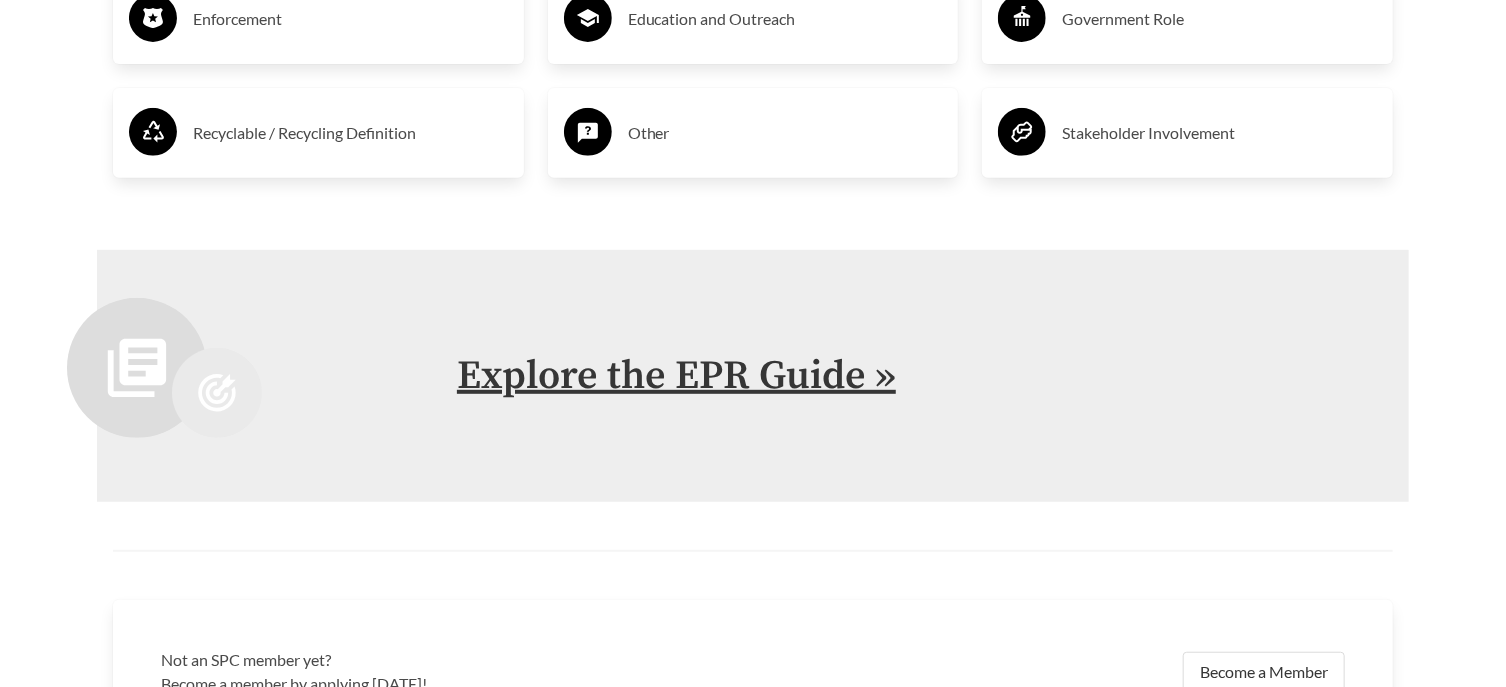 click on "Explore the EPR Guide »" at bounding box center [676, 376] 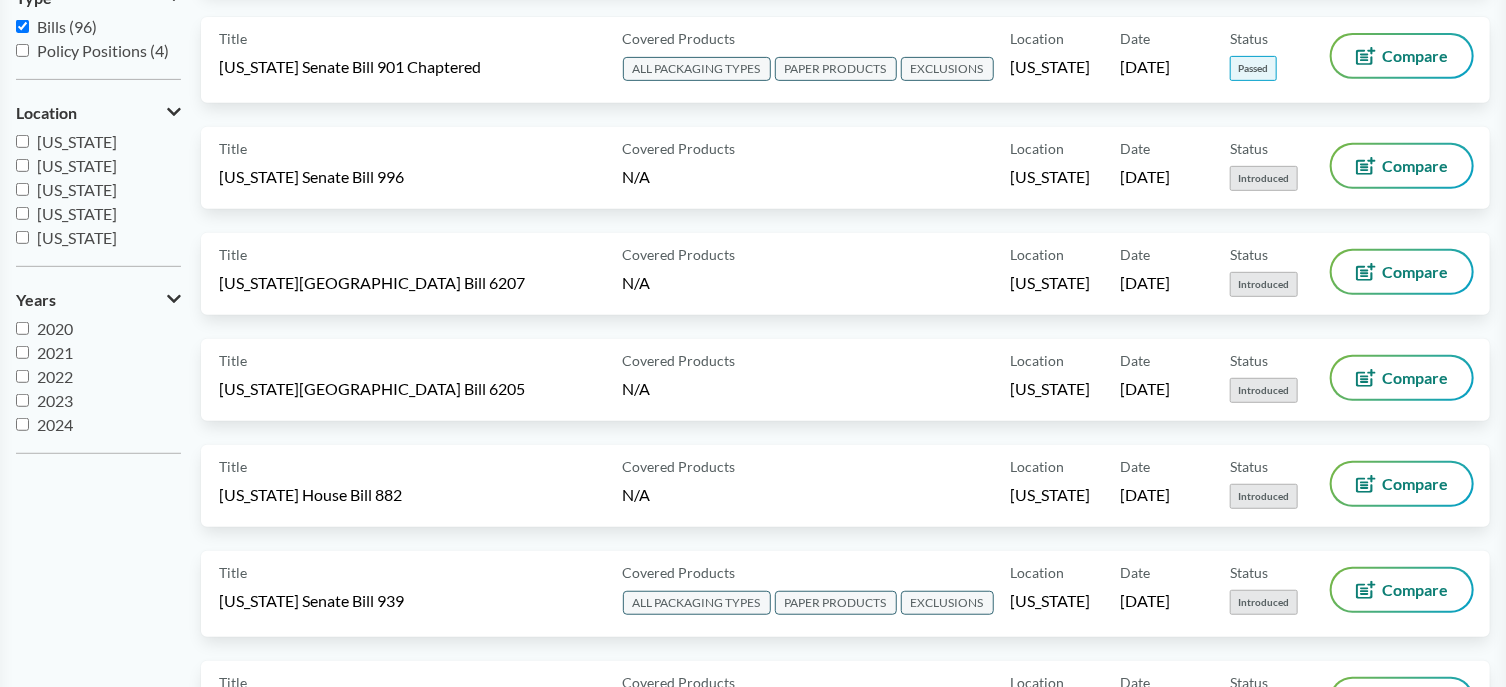 scroll, scrollTop: 300, scrollLeft: 0, axis: vertical 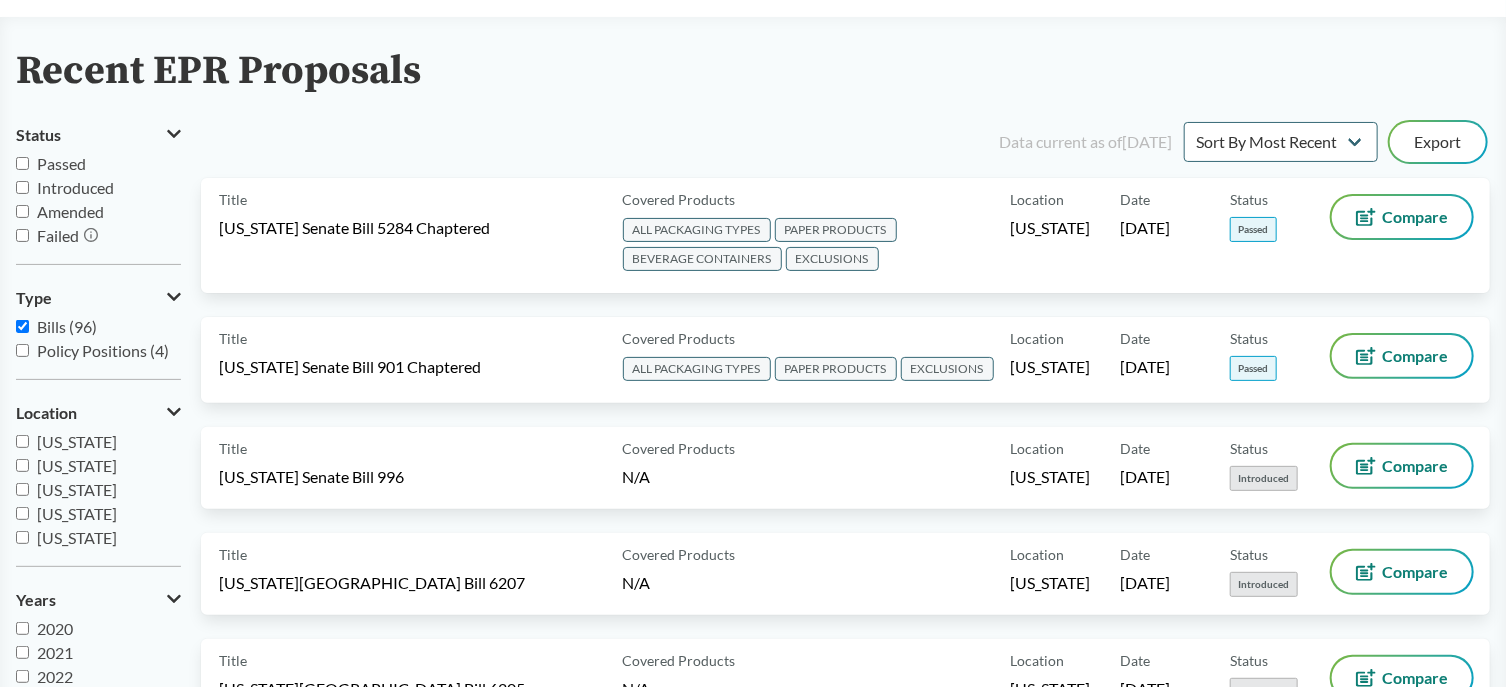 click on "Passed" at bounding box center (61, 163) 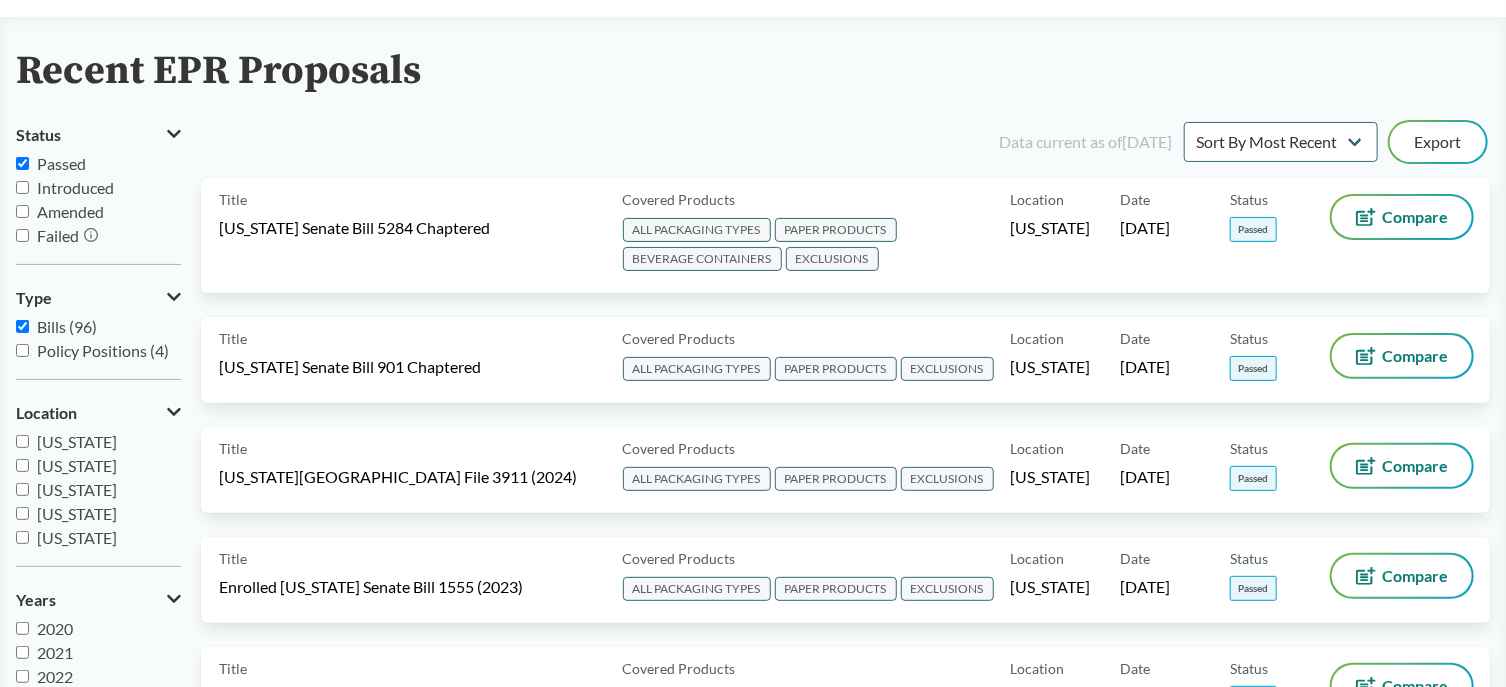click on "Passed" at bounding box center (61, 163) 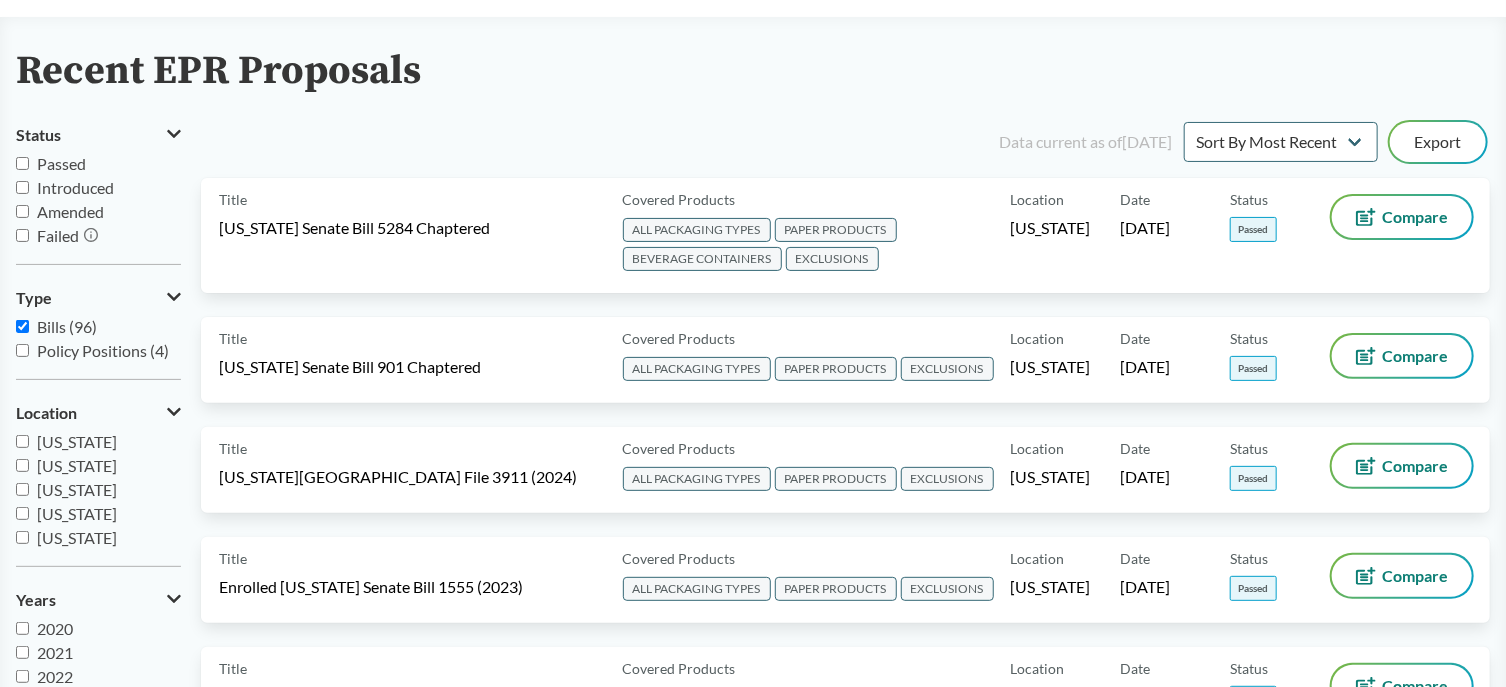 checkbox on "false" 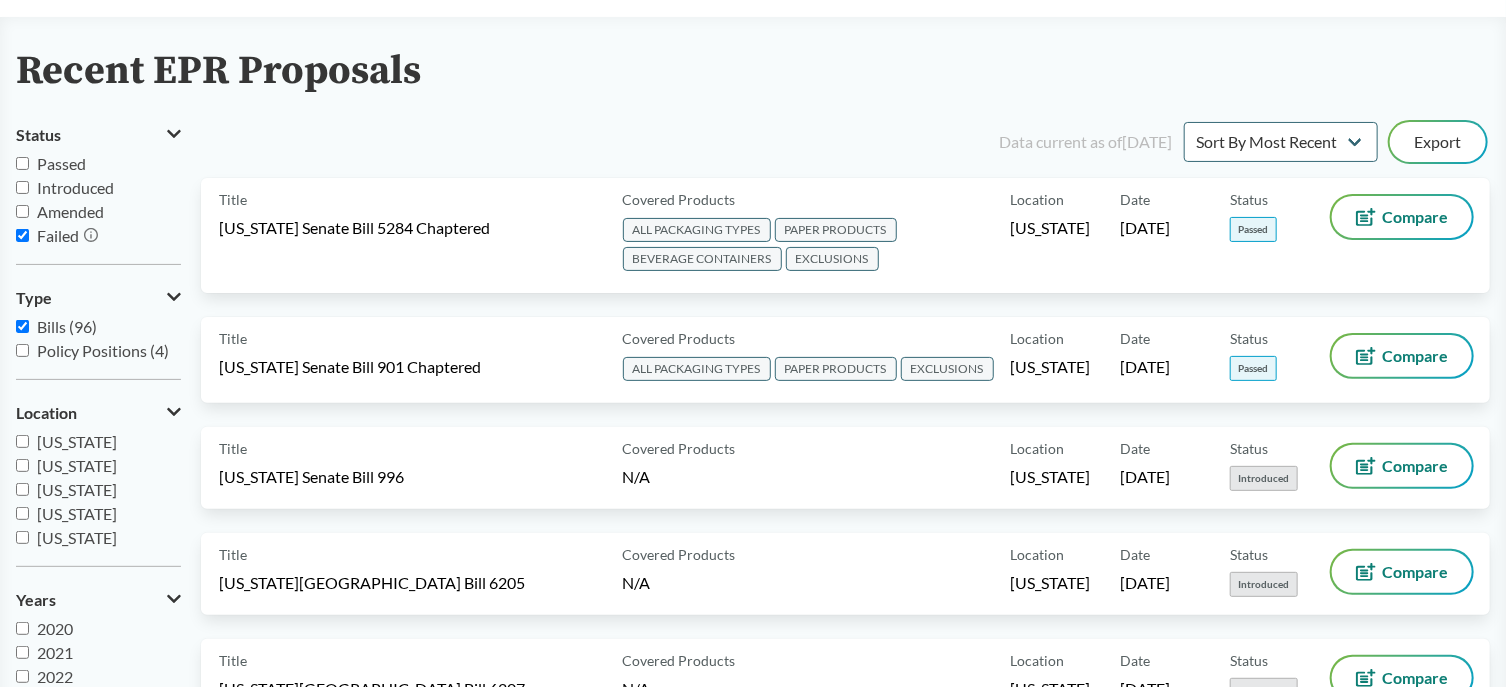 click on "Failed" at bounding box center (58, 235) 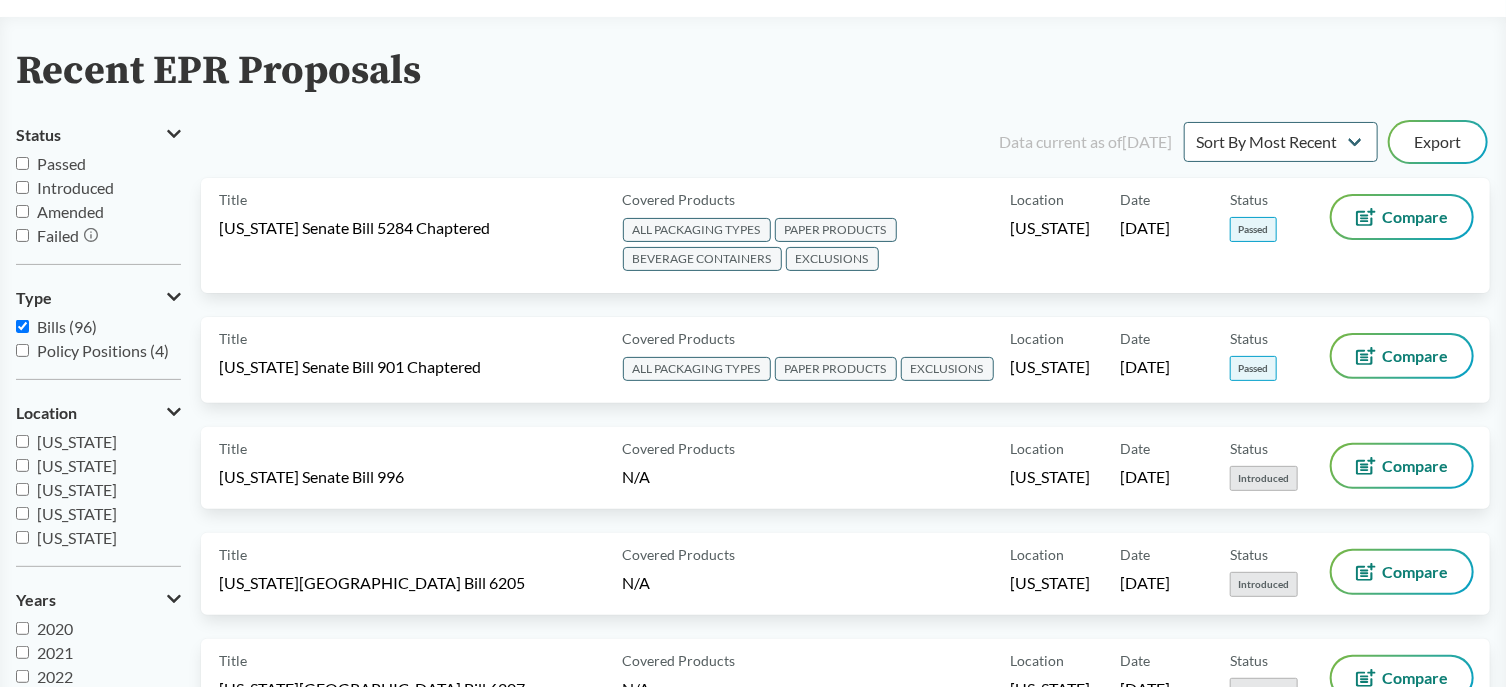 checkbox on "false" 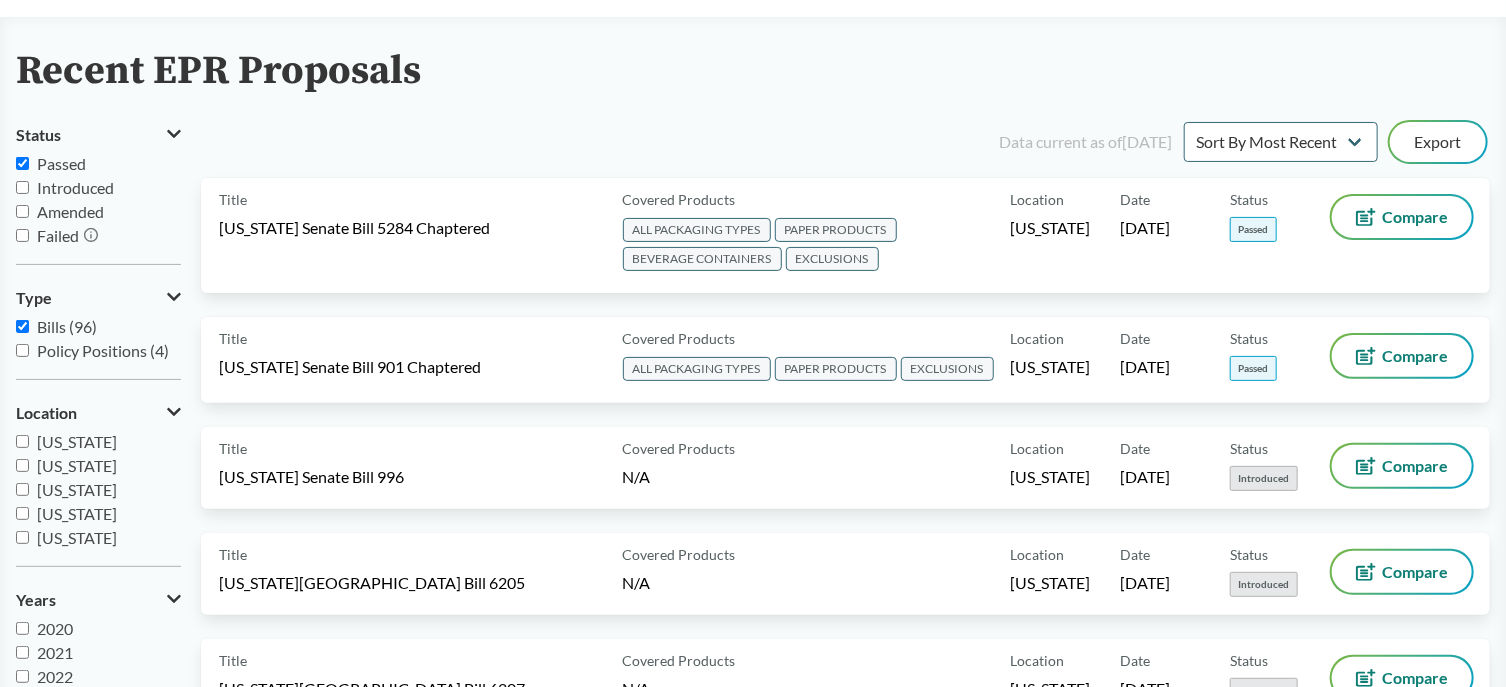 checkbox on "true" 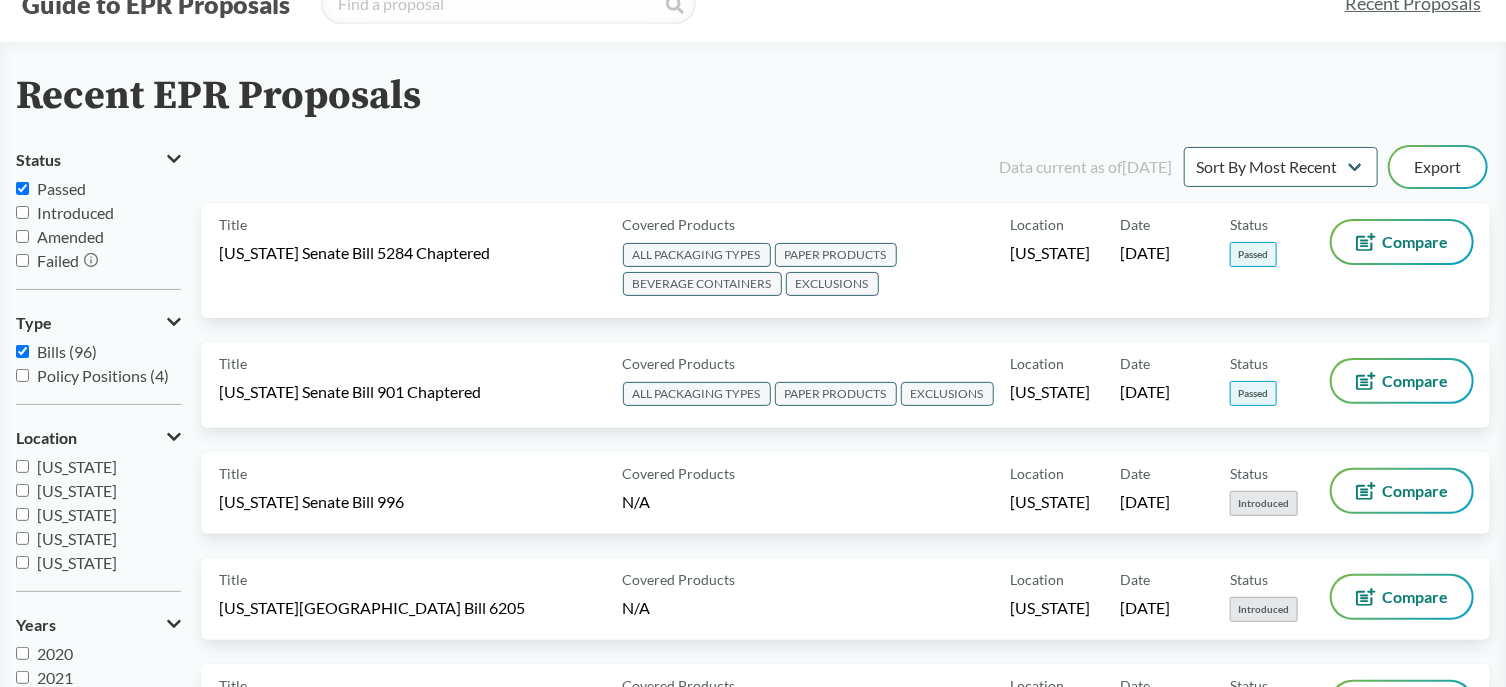 scroll, scrollTop: 0, scrollLeft: 0, axis: both 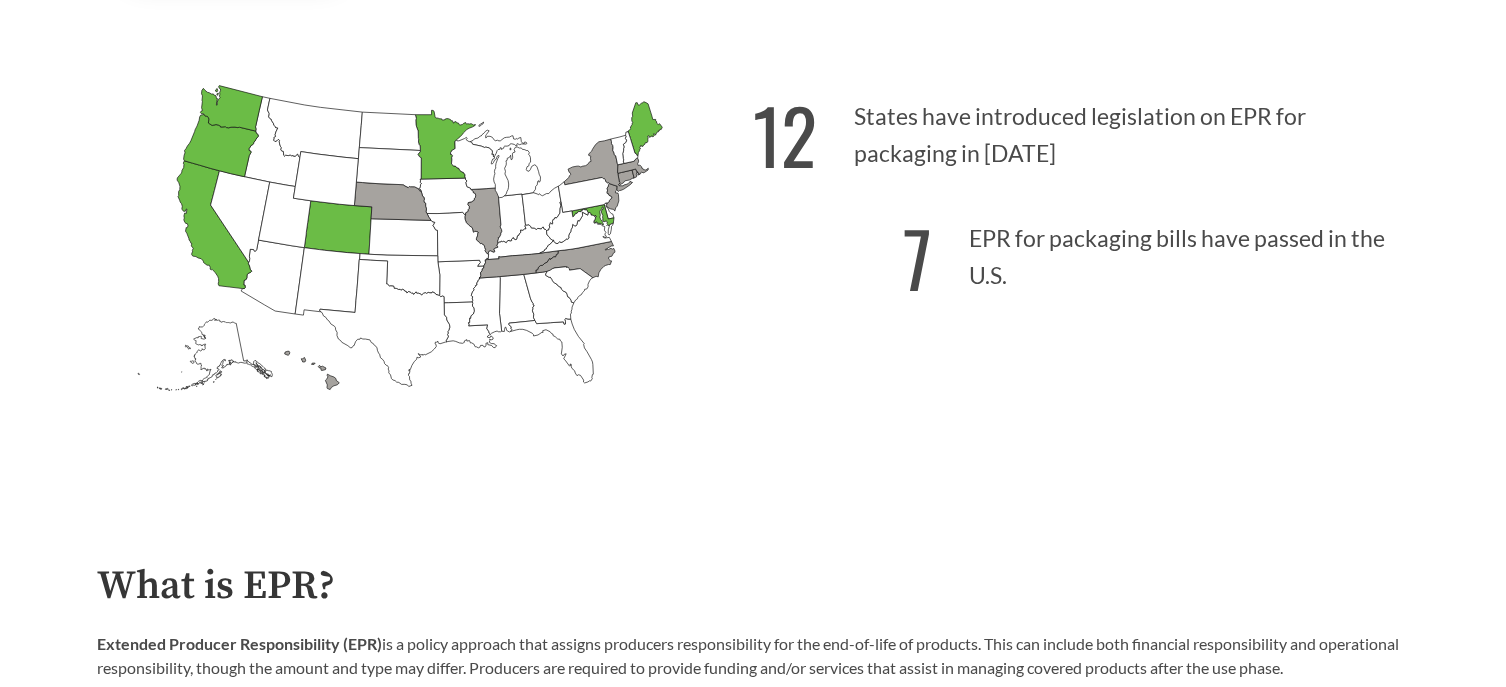 click on "[US_STATE]
Introduced: 2" 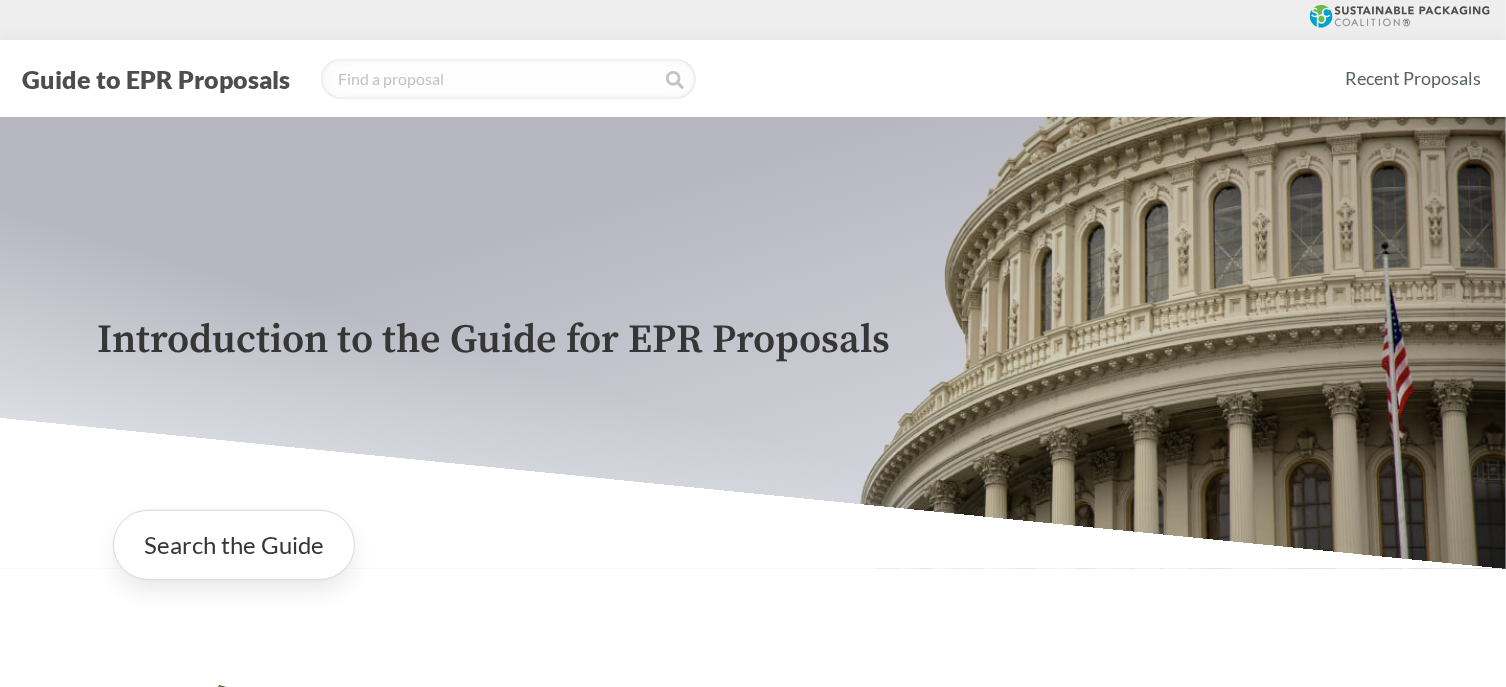 scroll, scrollTop: 500, scrollLeft: 0, axis: vertical 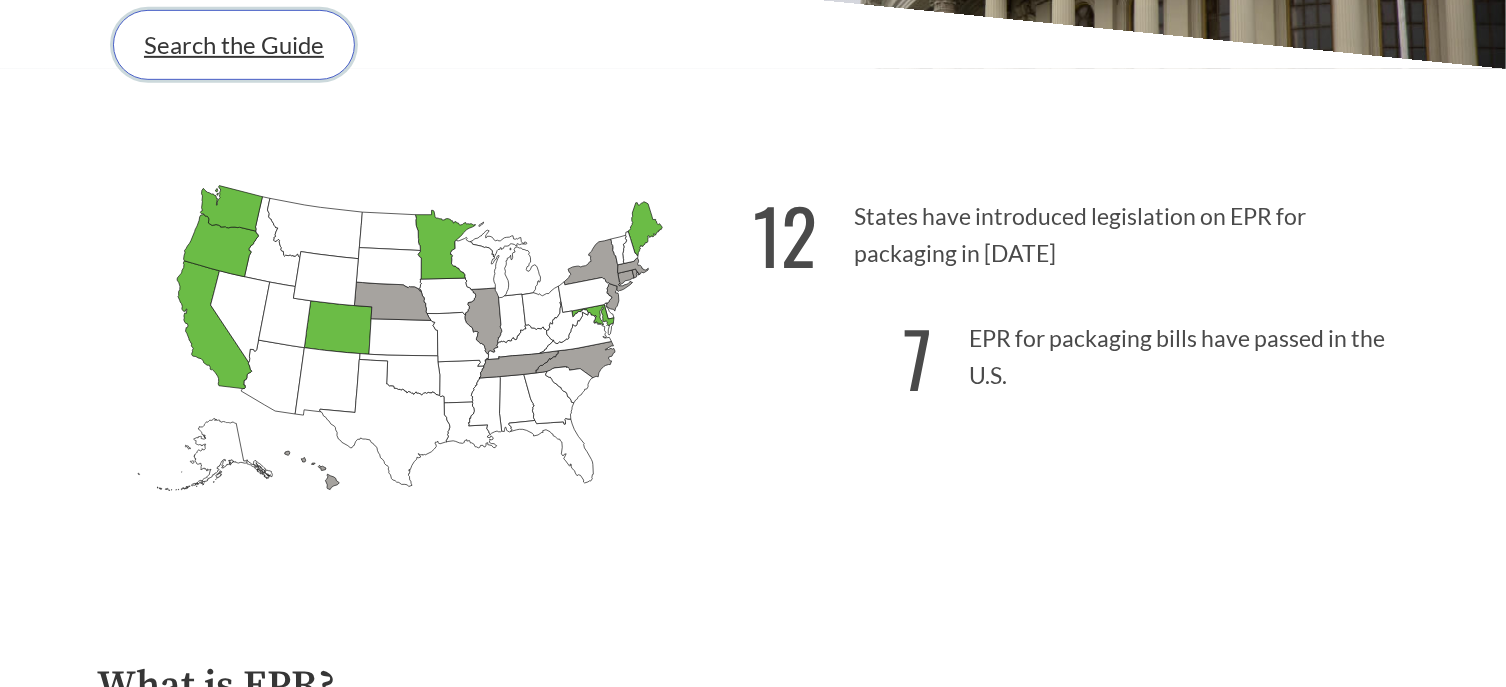 click on "Search the Guide" at bounding box center [234, 45] 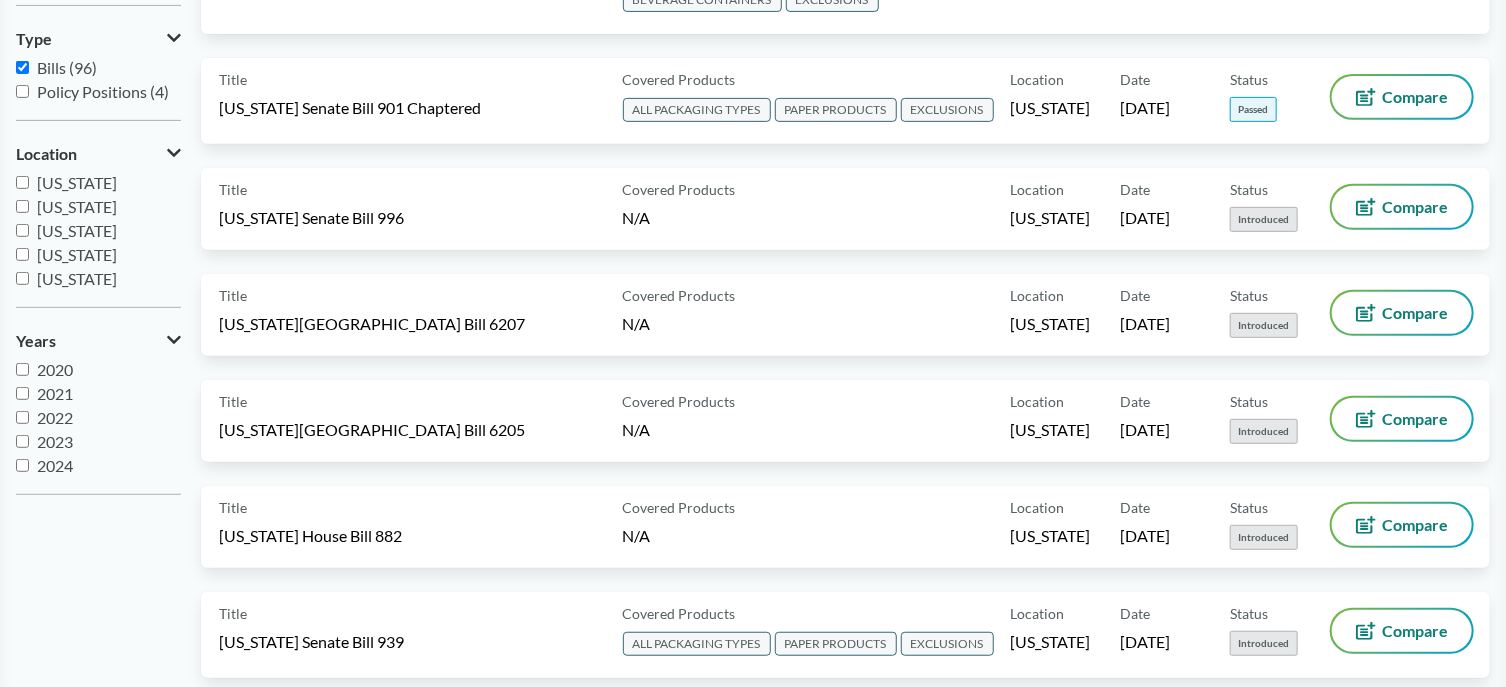 scroll, scrollTop: 0, scrollLeft: 0, axis: both 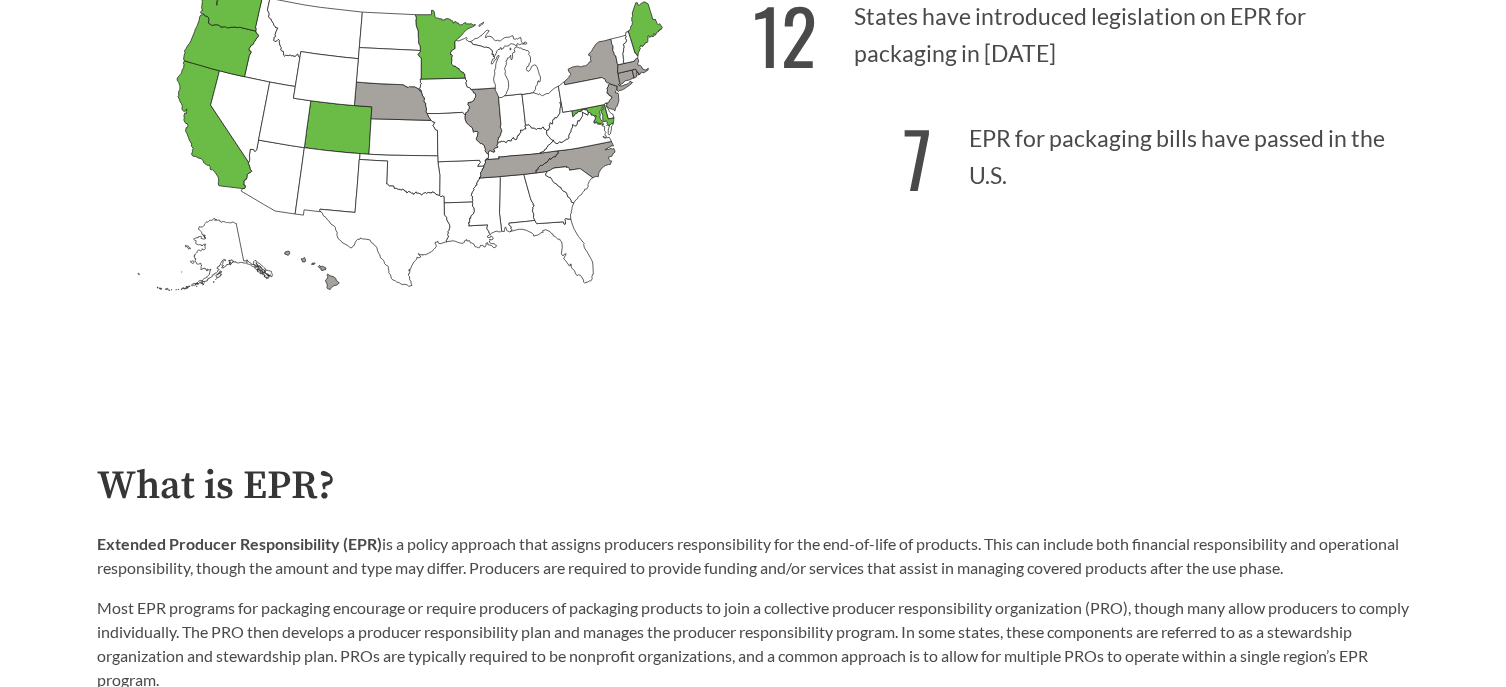 click on "[US_STATE]
Passed: 1" 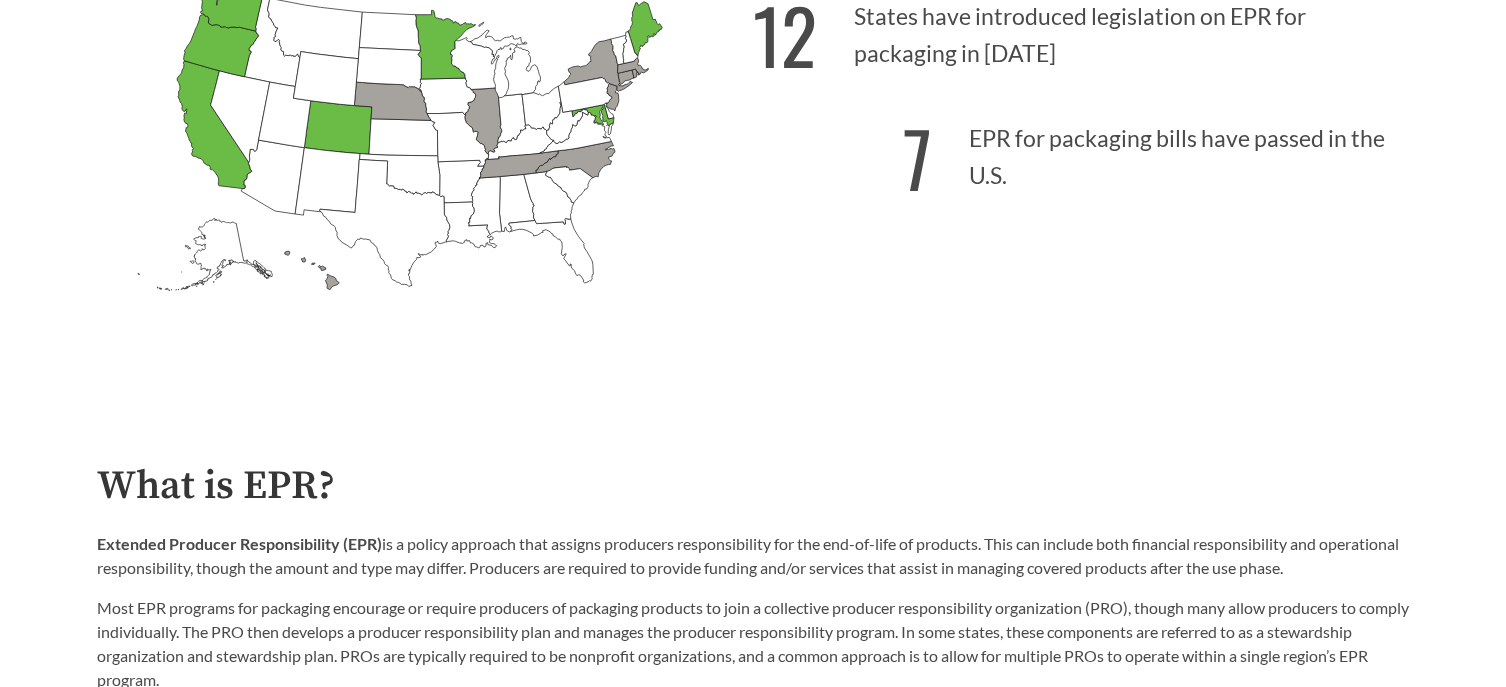 click on "[US_STATE]
Introduced:  [US_STATE]
Introduced:  [US_STATE]
Introduced:  [US_STATE]
Introduced:  [US_STATE]
Passed: 1 [US_STATE]
Passed: 1 [US_STATE]
Introduced: 1 [US_STATE]
Introduced:  [US_STATE]
Introduced:  [US_STATE]
Introduced:  [US_STATE]
Introduced:  [US_STATE]
Introduced: 1 [US_STATE]
Introduced:  [US_STATE]
Introduced: 2 [US_STATE]
Introduced:  [US_STATE]
Introduced:  [US_STATE]
Introduced:  [US_STATE]
Introduced:  [US_STATE]
Introduced:  [US_STATE]
Passed: 1 [US_STATE]
Passed: 1 [US_STATE]
Introduced: 2 [US_STATE]
Introduced:  [US_STATE]
Passed: 1 [US_STATE]
Introduced:  [US_STATE]
Introduced:  [US_STATE]
Introduced:  [US_STATE]
Introduced: 1 [US_STATE]
Introduced:  [US_STATE]
Introduced:  [US_STATE]
Introduced: 1 [US_STATE]
Introduced:  [US_STATE]
Introduced: 3 [US_STATE]
Introduced: 1 [US_STATE]
Introduced:  [US_STATE]
Introduced:  [US_STATE]
Introduced:  [US_STATE]
Passed: 1 [US_STATE]
Introduced:  [US_STATE]
Introduced: 4 [US_STATE]
Introduced:  [US_STATE]
Introduced:  [US_STATE]
Introduced: 2" 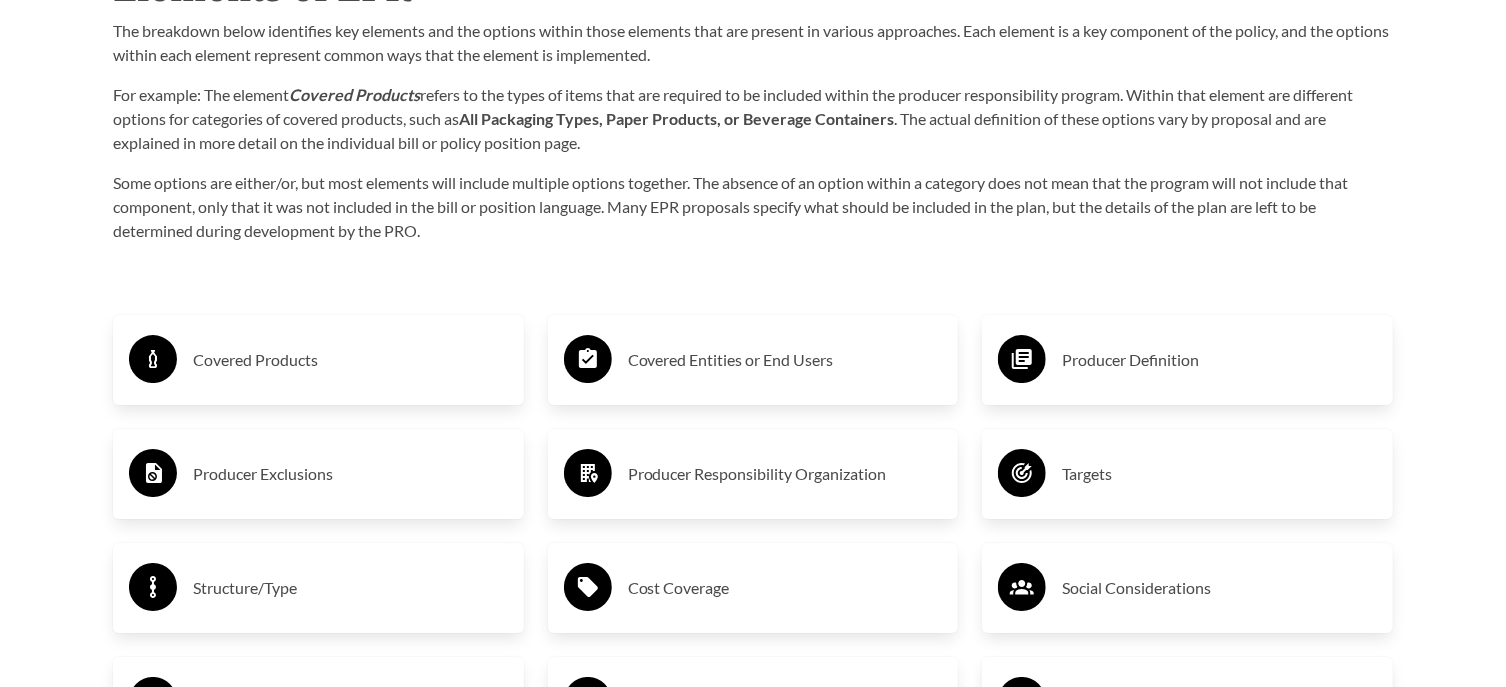 scroll, scrollTop: 3600, scrollLeft: 0, axis: vertical 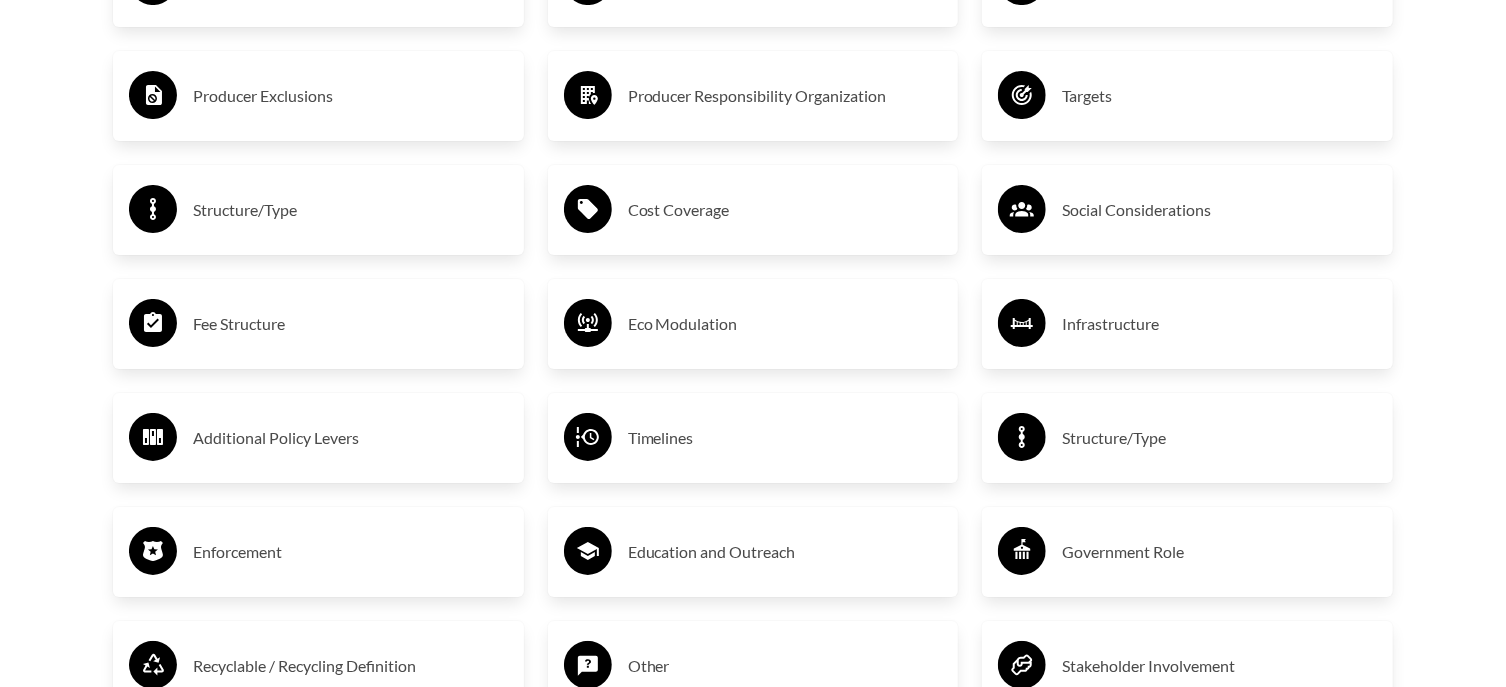 click on "Eco Modulation" at bounding box center (785, 324) 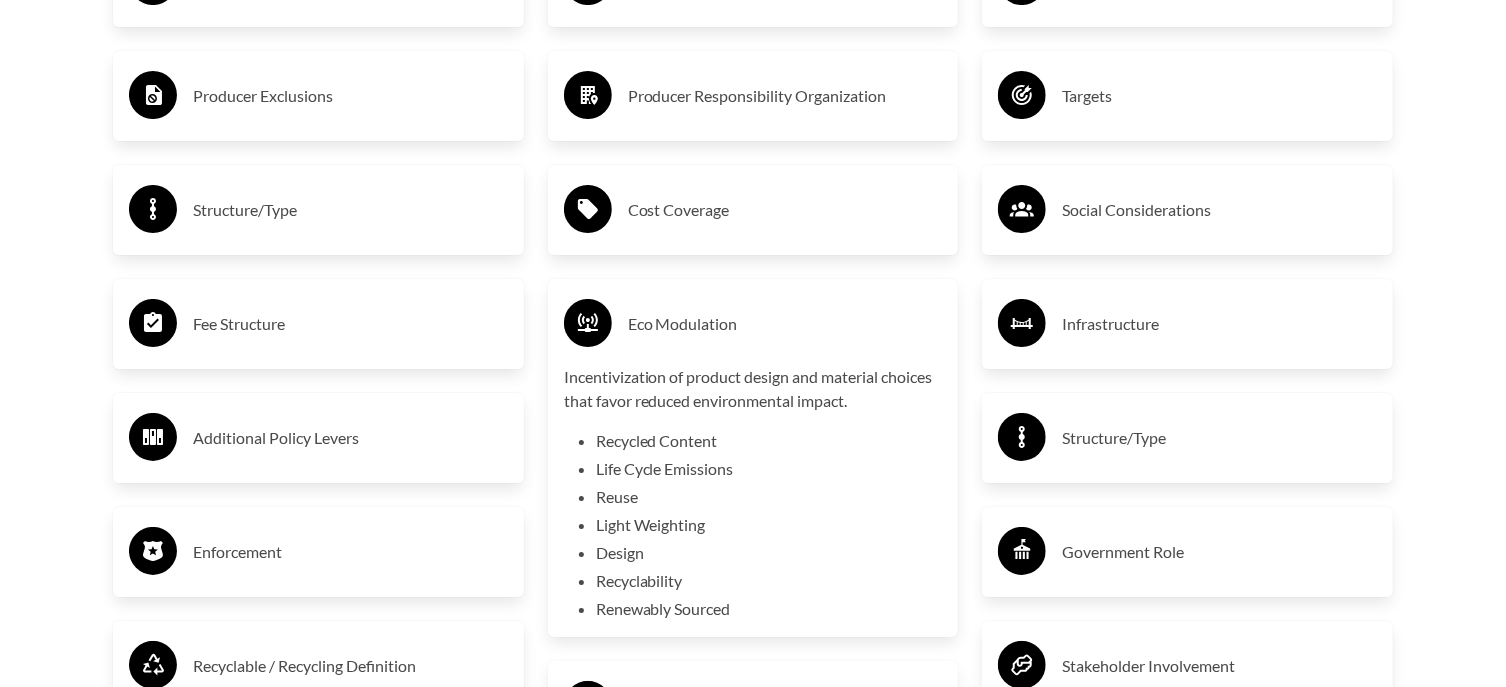click on "Eco Modulation" at bounding box center (785, 324) 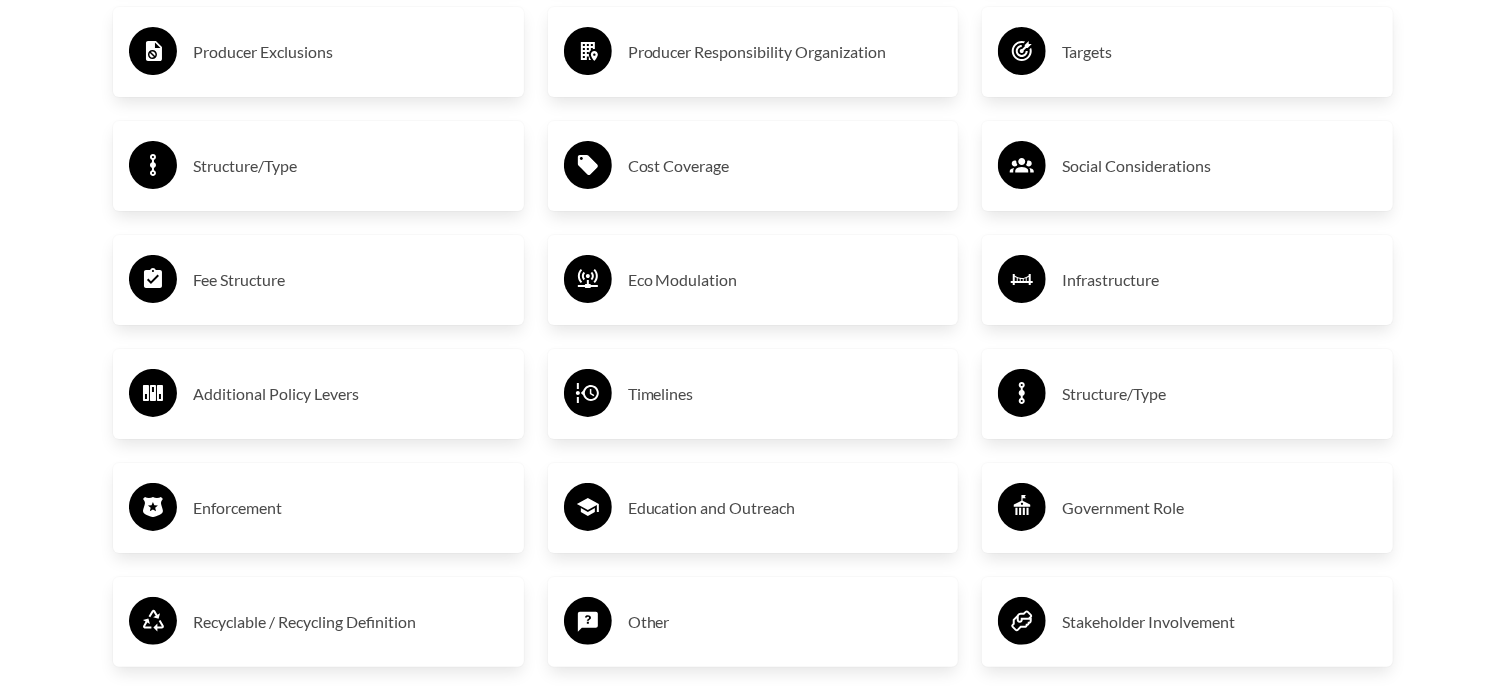 scroll, scrollTop: 3500, scrollLeft: 0, axis: vertical 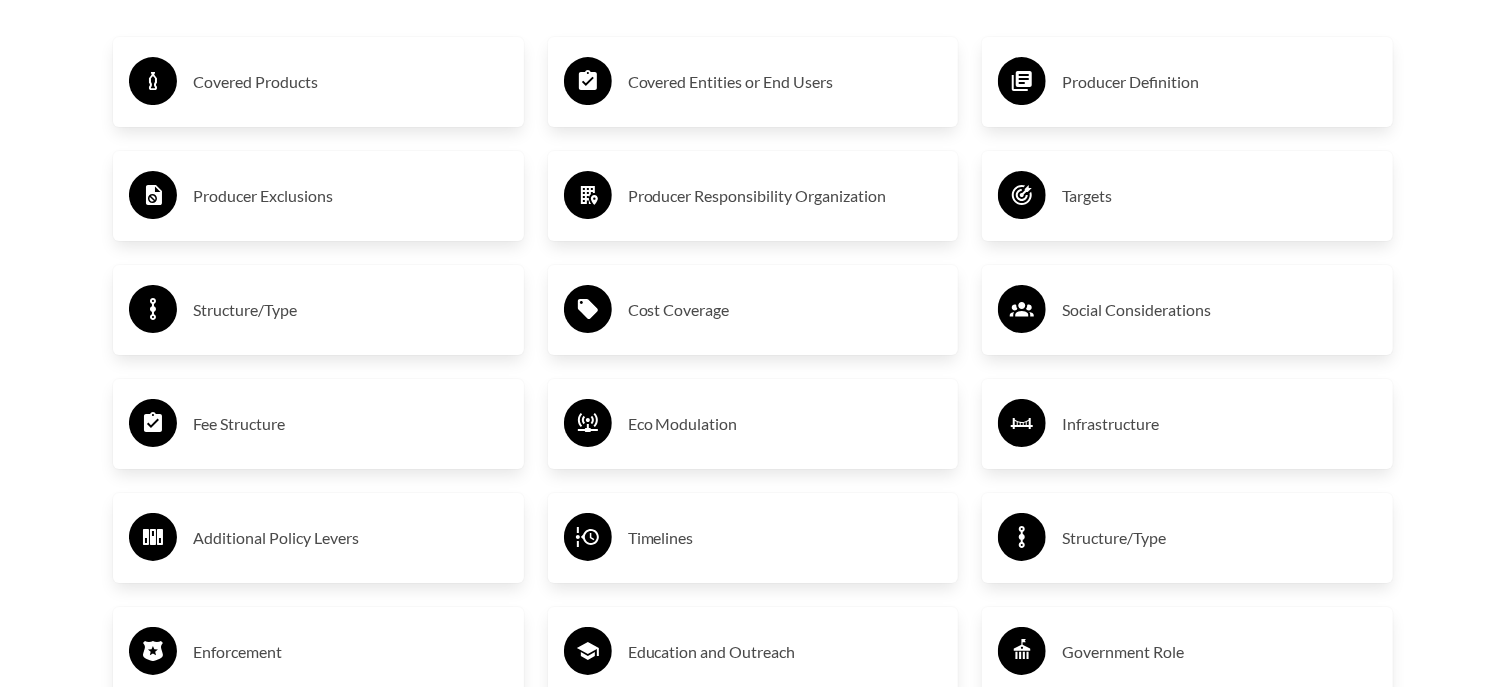 click on "Timelines" at bounding box center [785, 538] 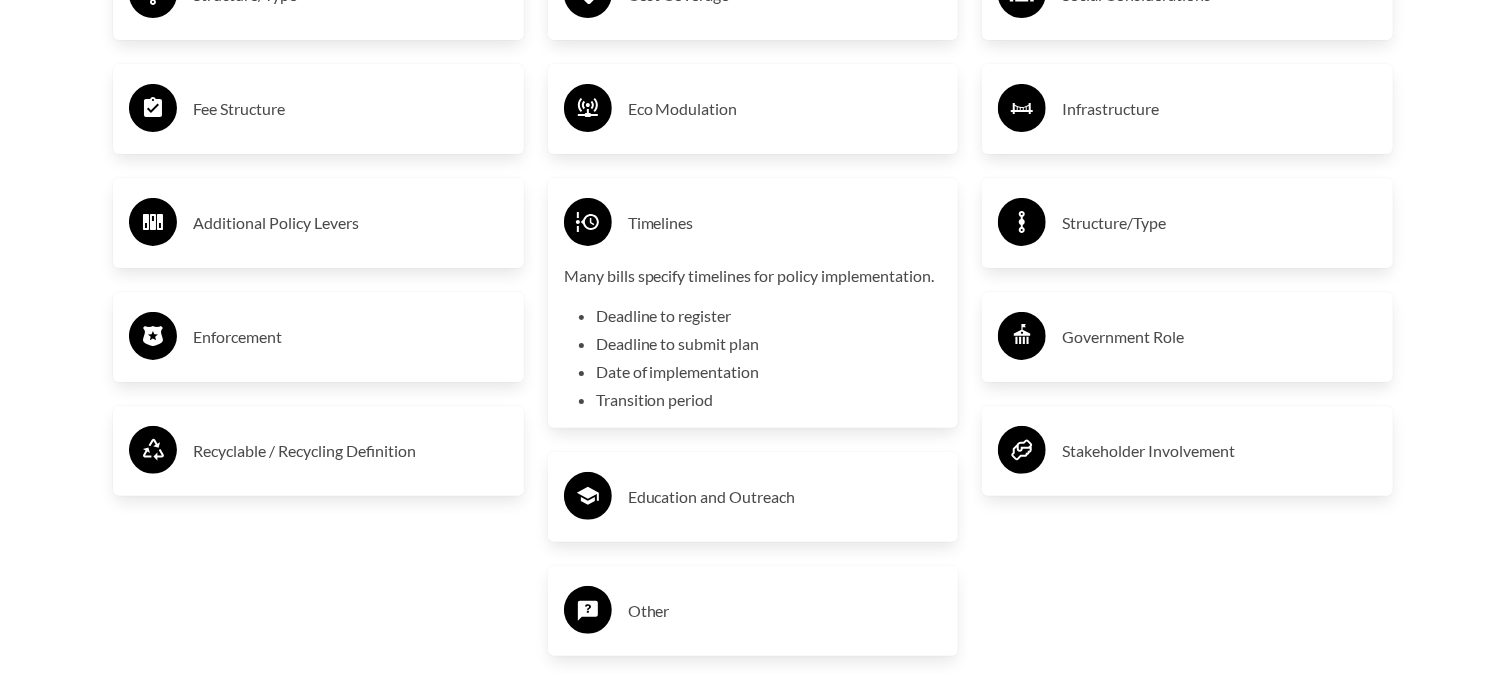 scroll, scrollTop: 3700, scrollLeft: 0, axis: vertical 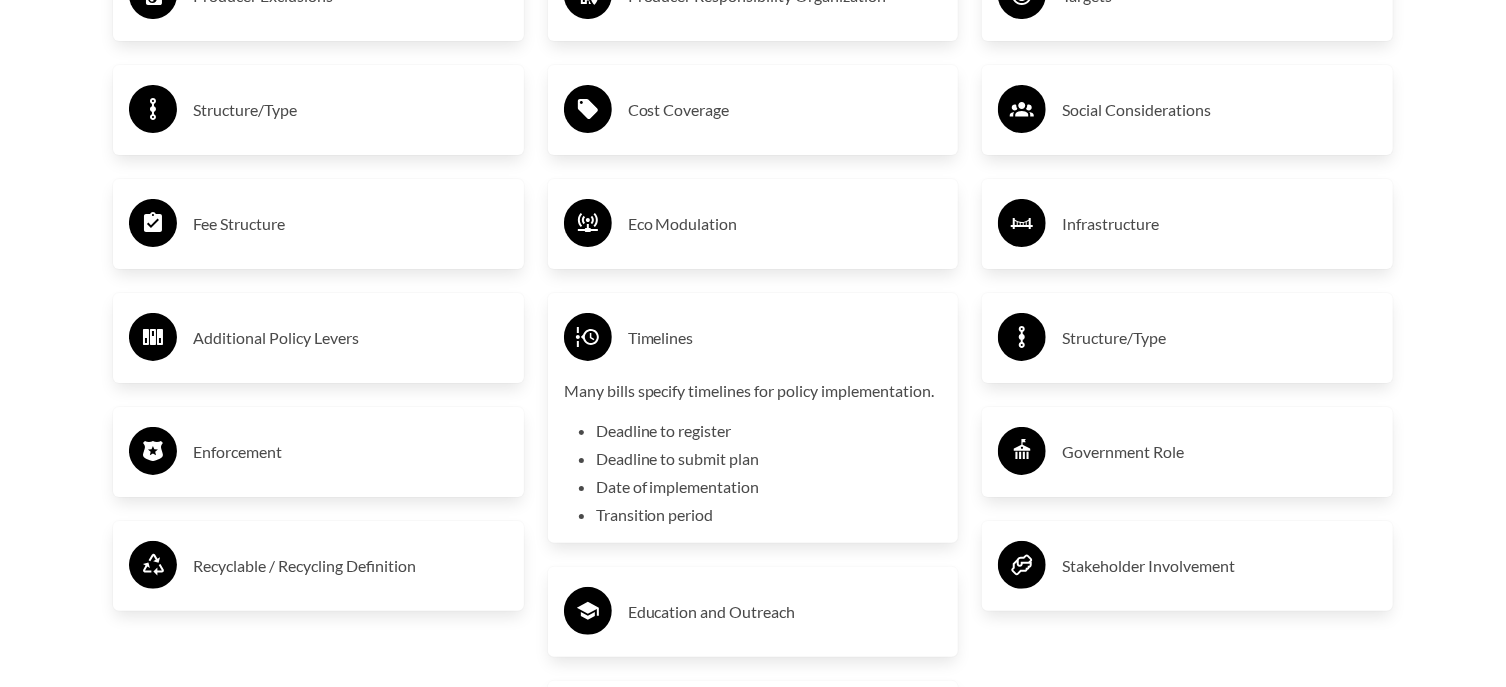click on "Timelines" at bounding box center (753, 338) 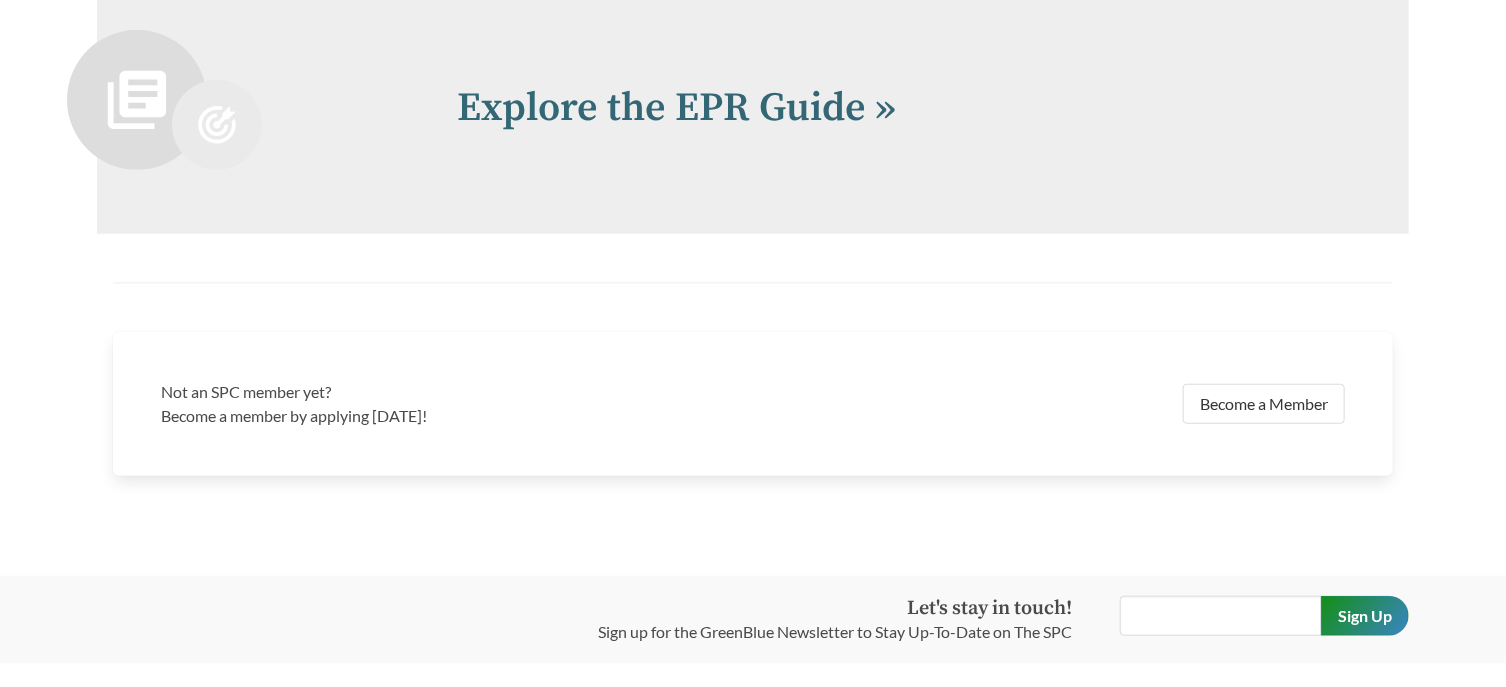 scroll, scrollTop: 4133, scrollLeft: 0, axis: vertical 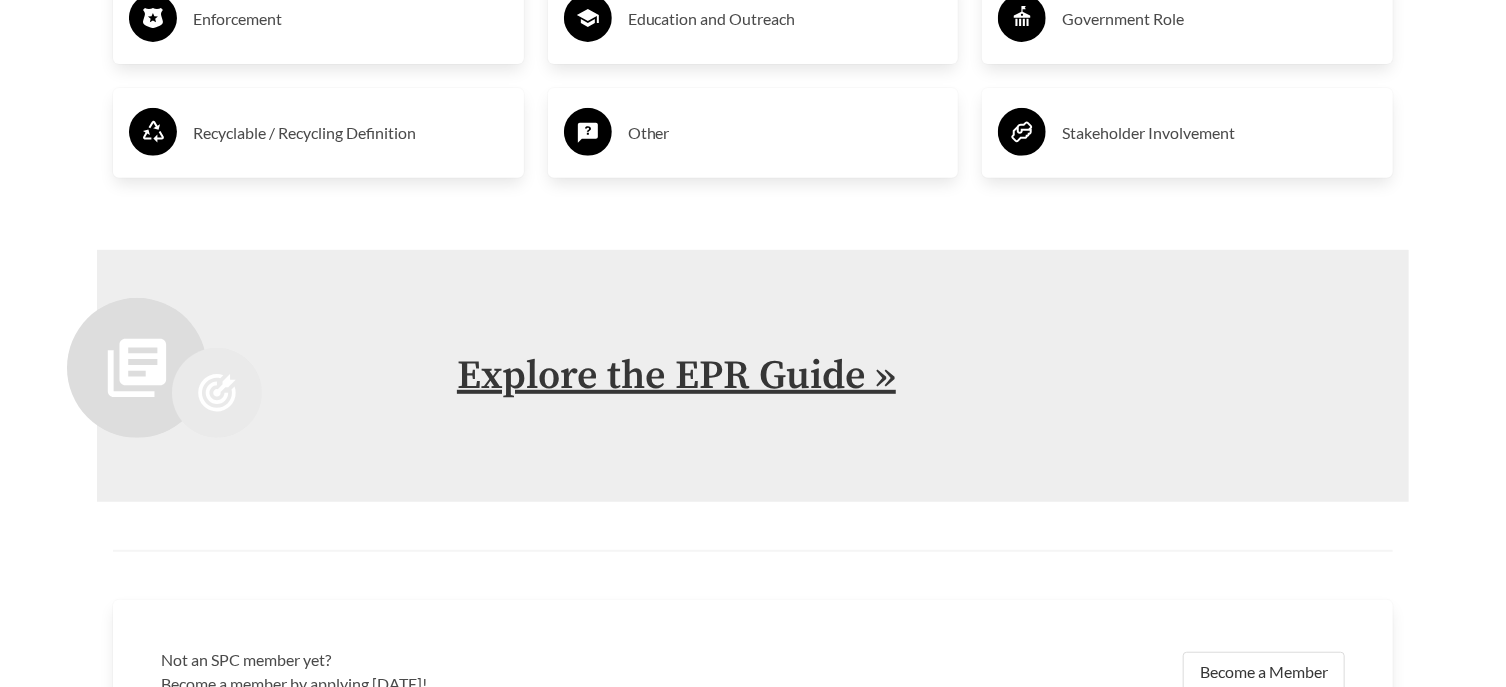 click on "Explore the EPR Guide »" at bounding box center (676, 376) 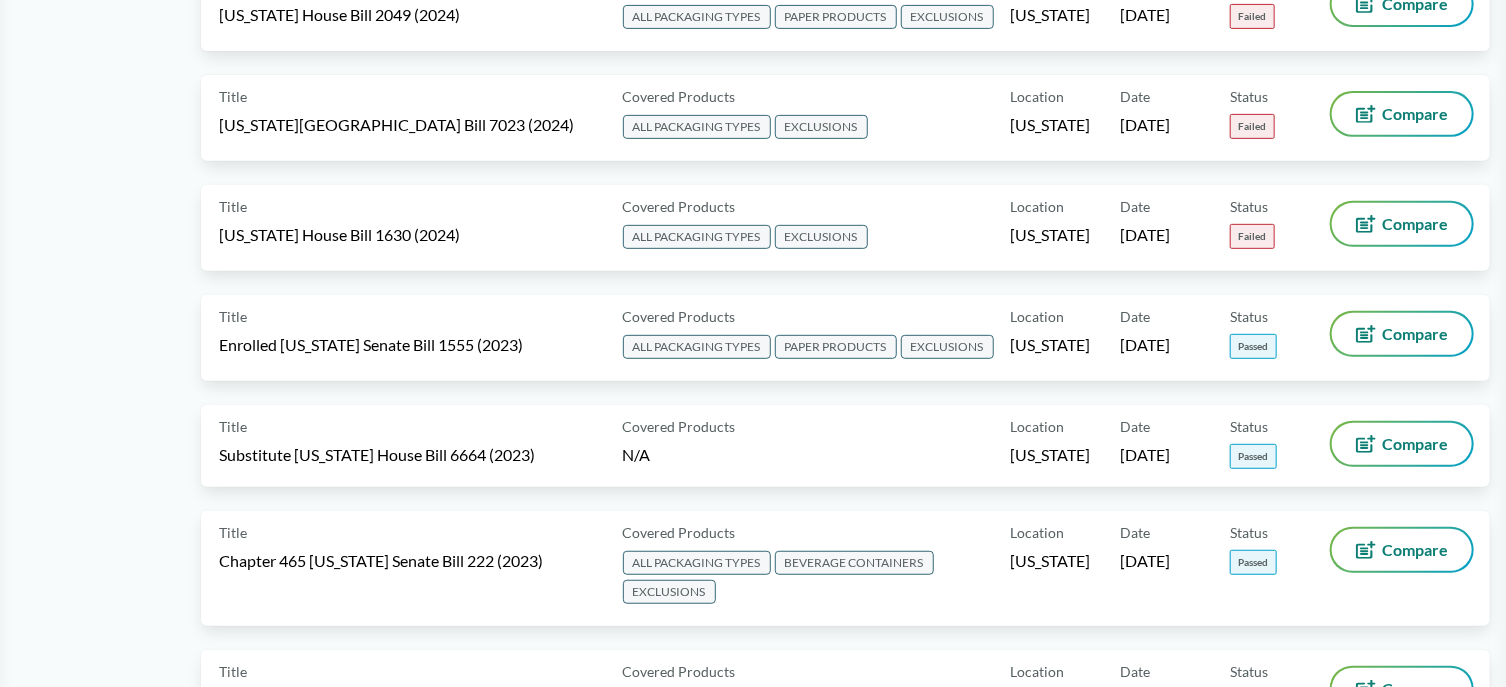 scroll, scrollTop: 0, scrollLeft: 0, axis: both 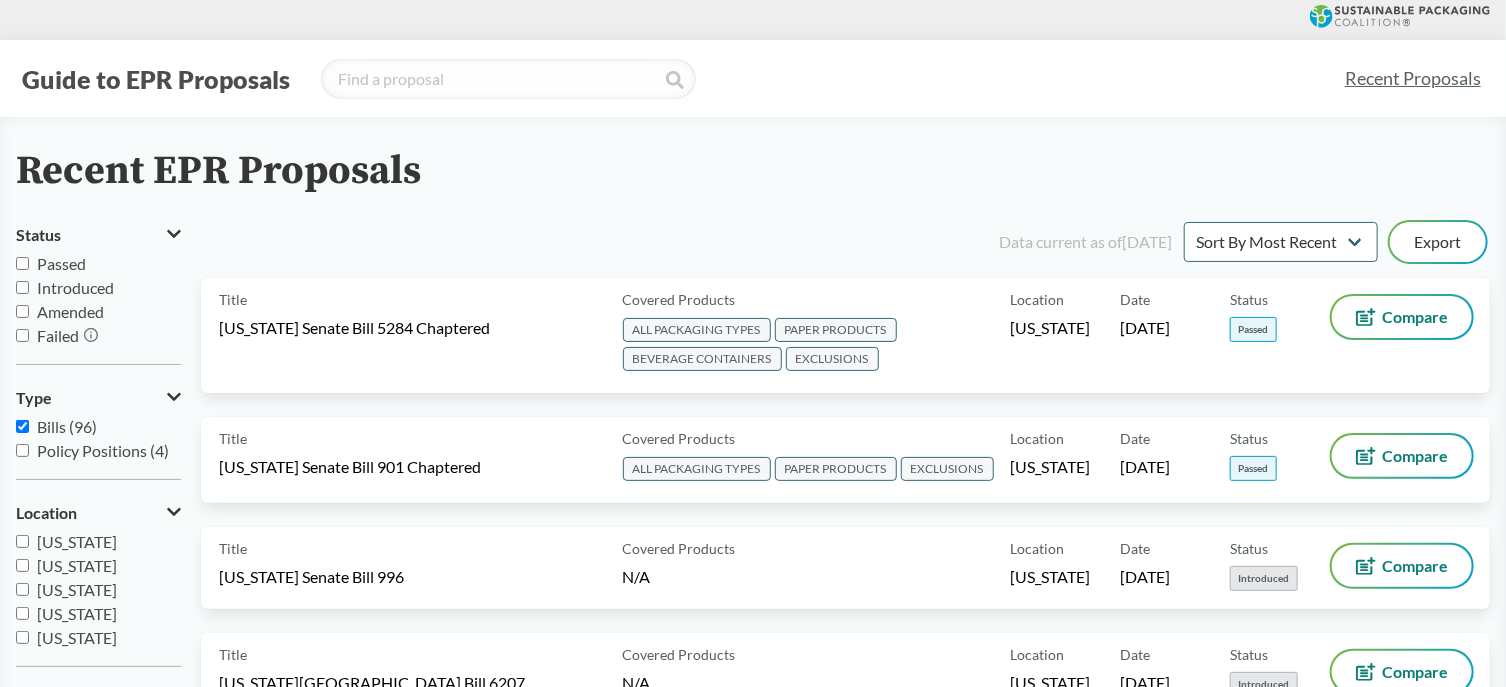 click on "Bills (96)" at bounding box center (22, 426) 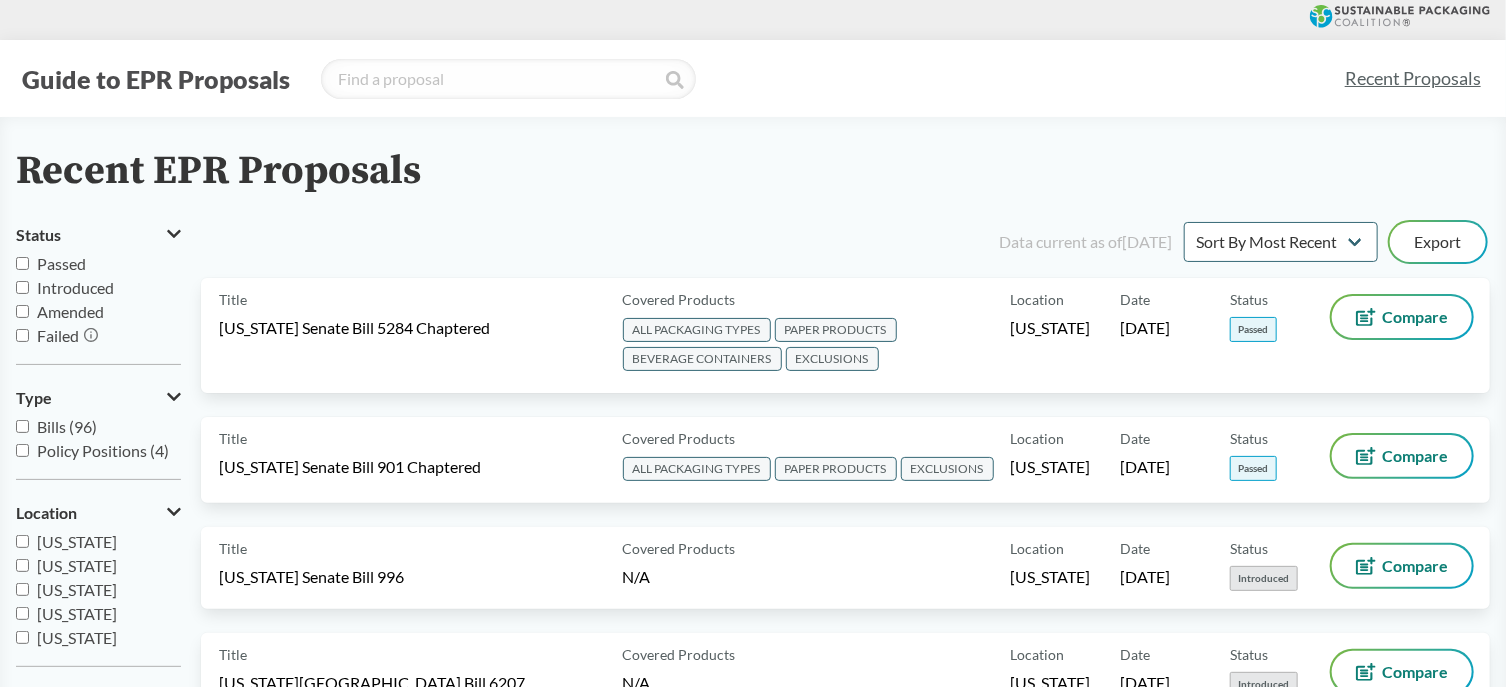 checkbox on "false" 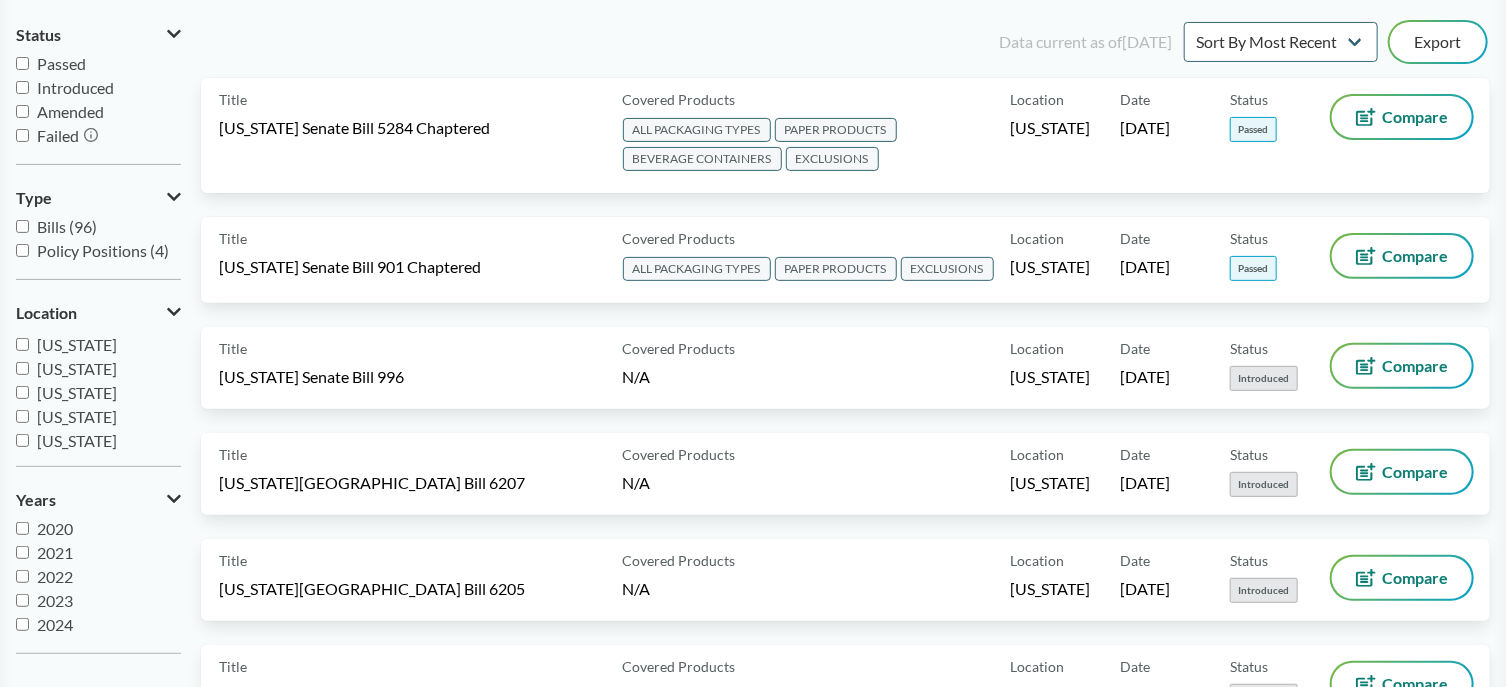 scroll, scrollTop: 200, scrollLeft: 0, axis: vertical 